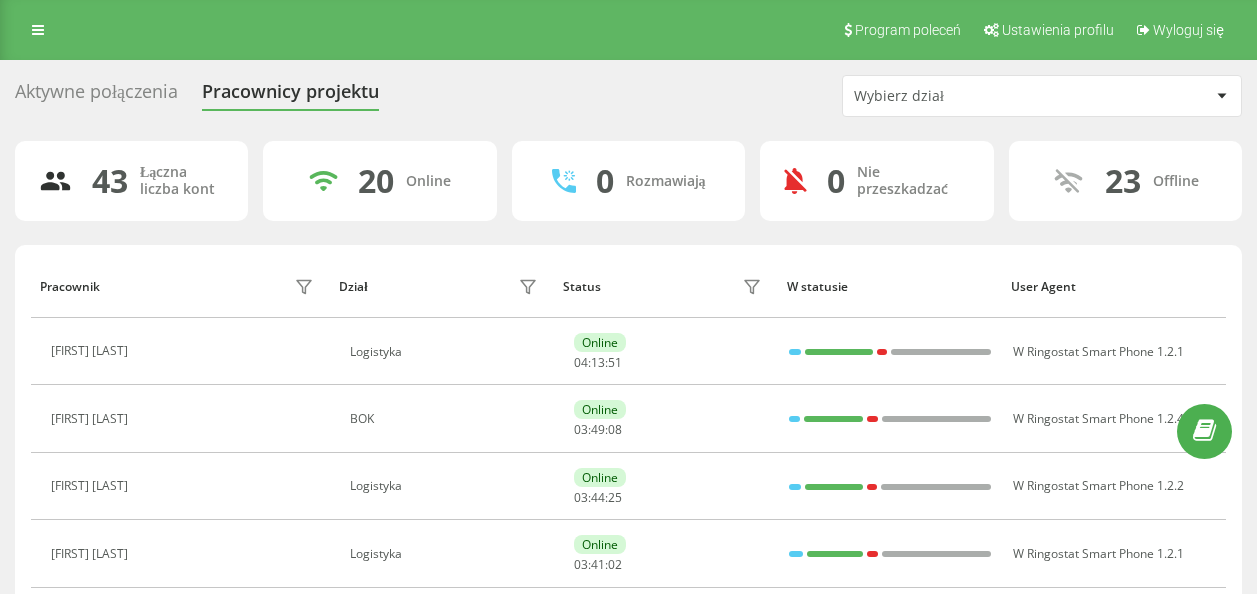 scroll, scrollTop: 0, scrollLeft: 0, axis: both 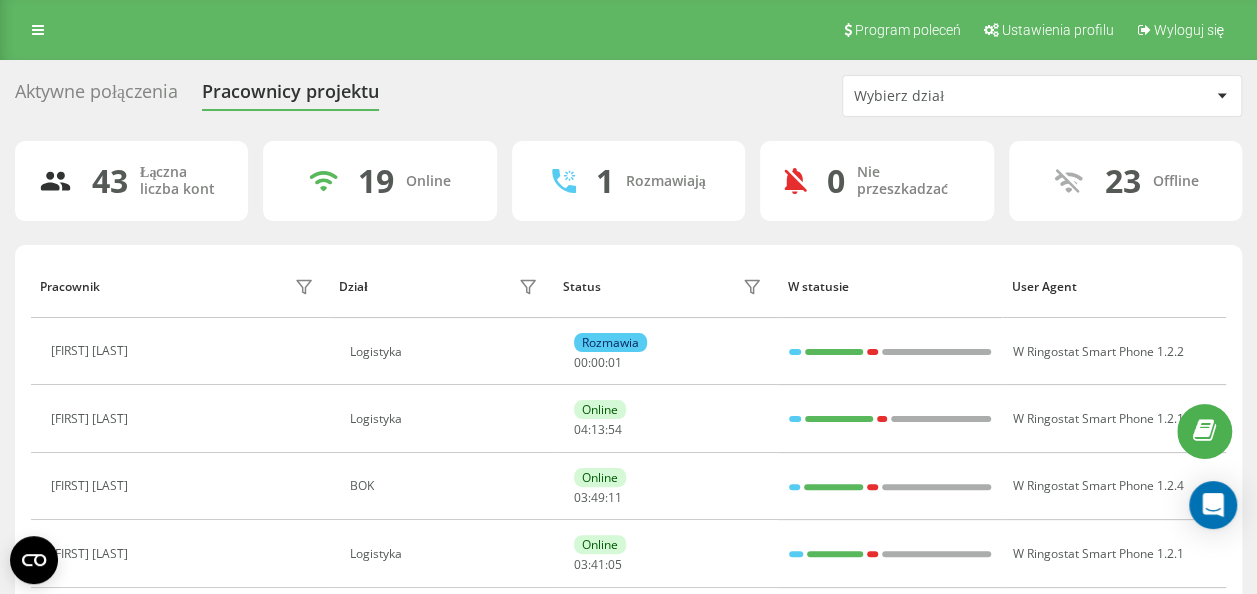 click on "Wybierz dział" at bounding box center (973, 96) 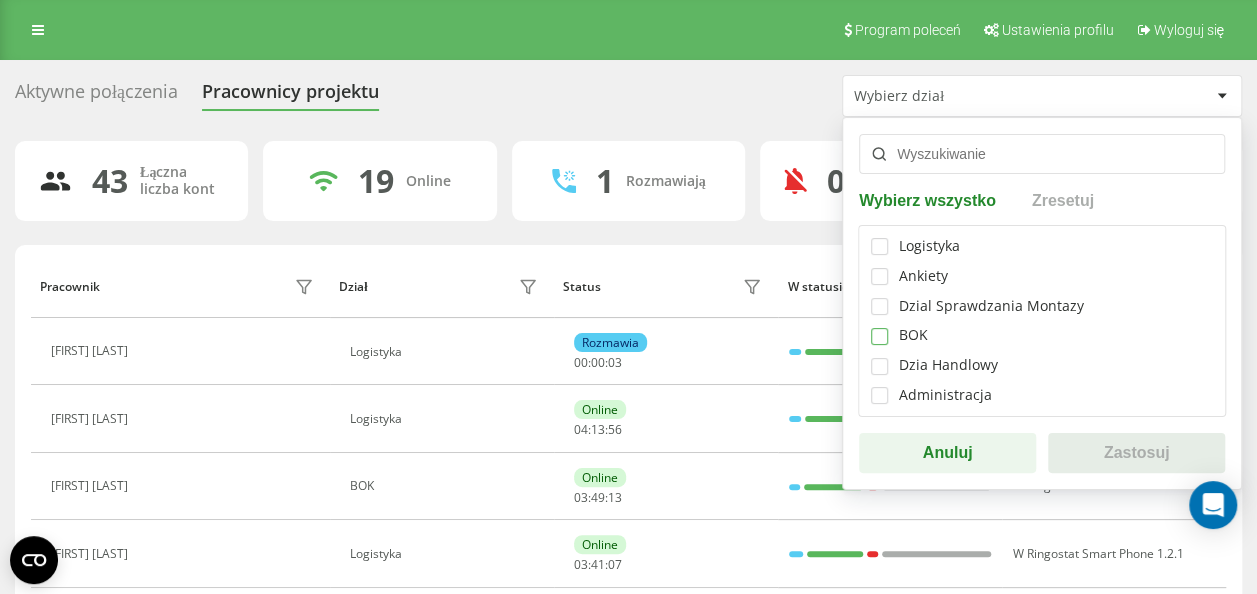 click at bounding box center (879, 328) 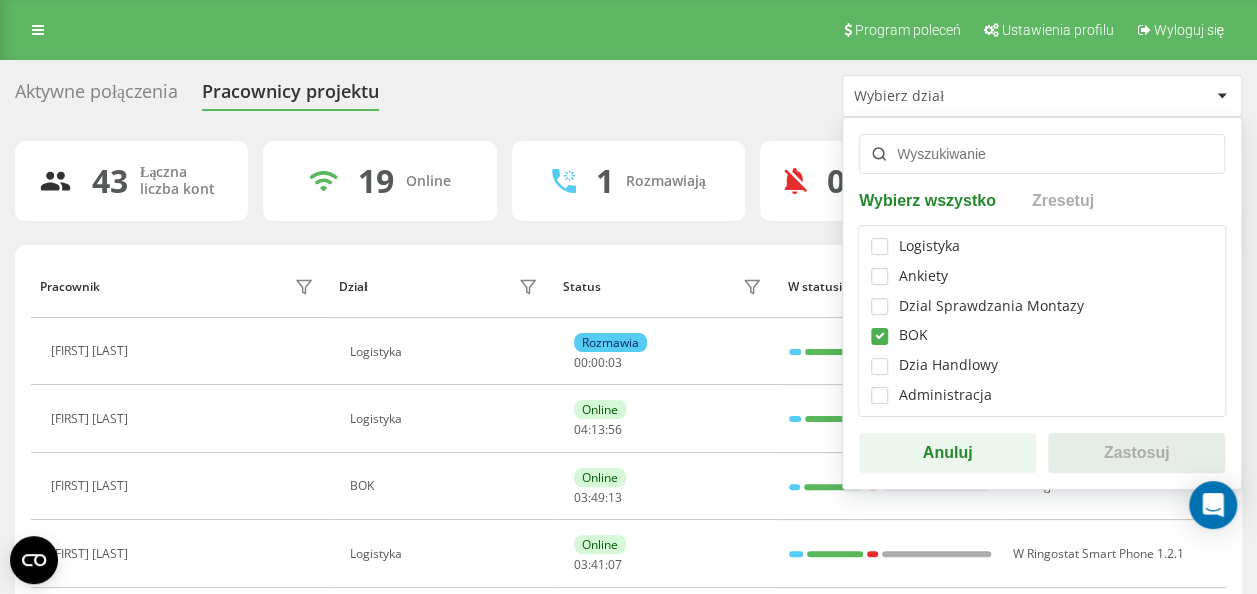 checkbox on "true" 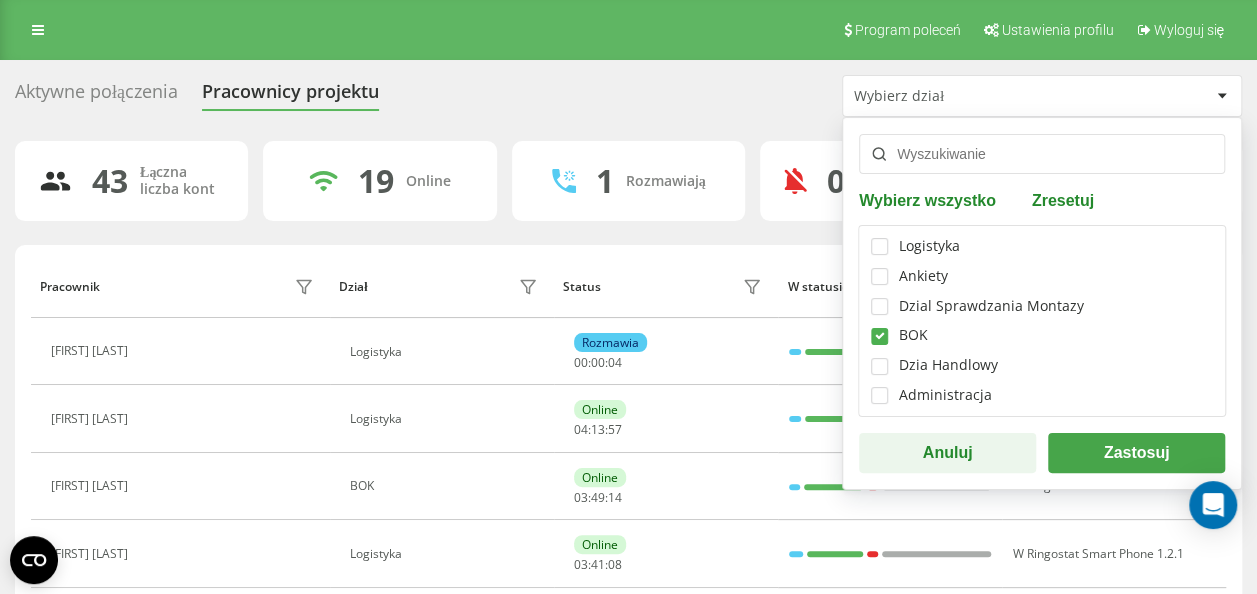 click on "Zastosuj" at bounding box center [1136, 453] 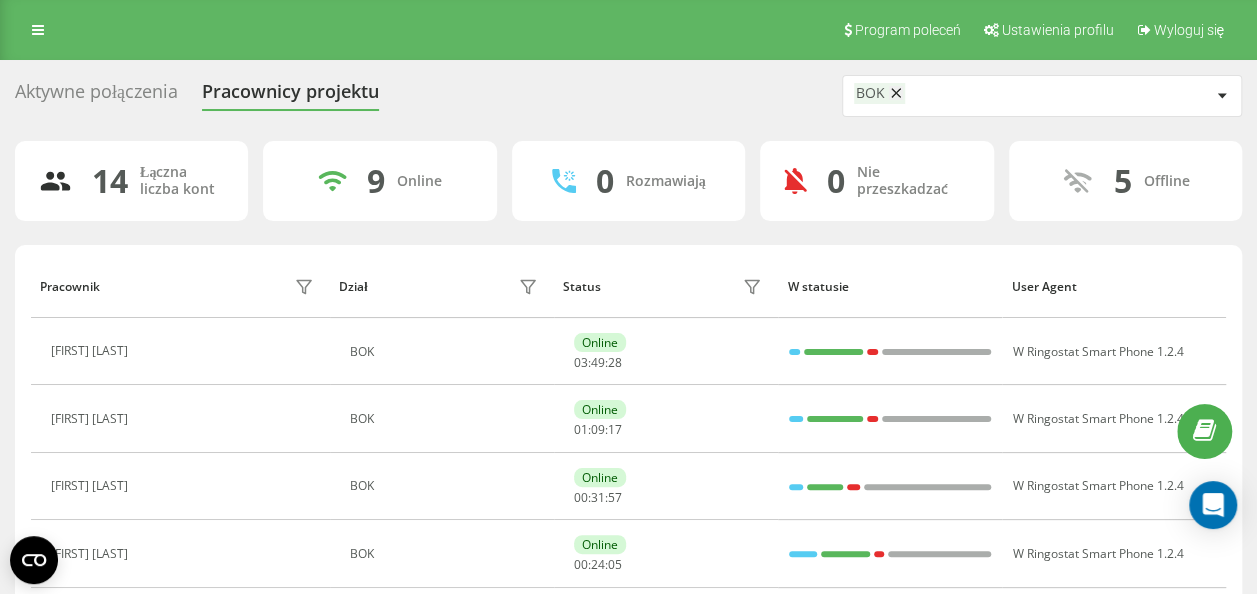 scroll, scrollTop: 200, scrollLeft: 0, axis: vertical 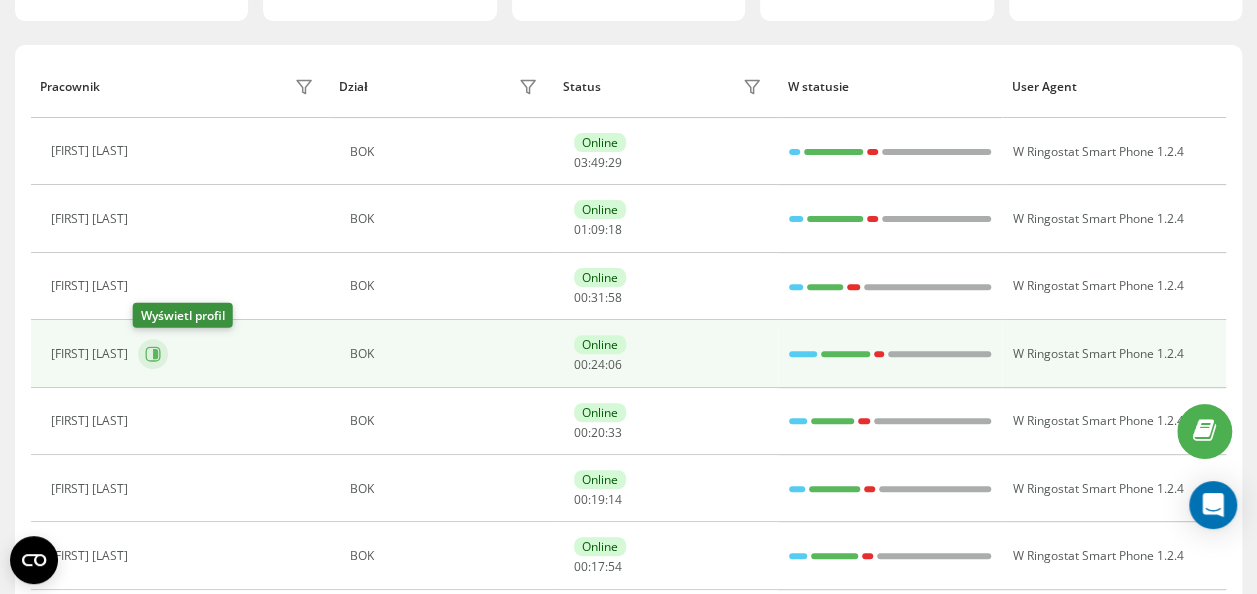 click 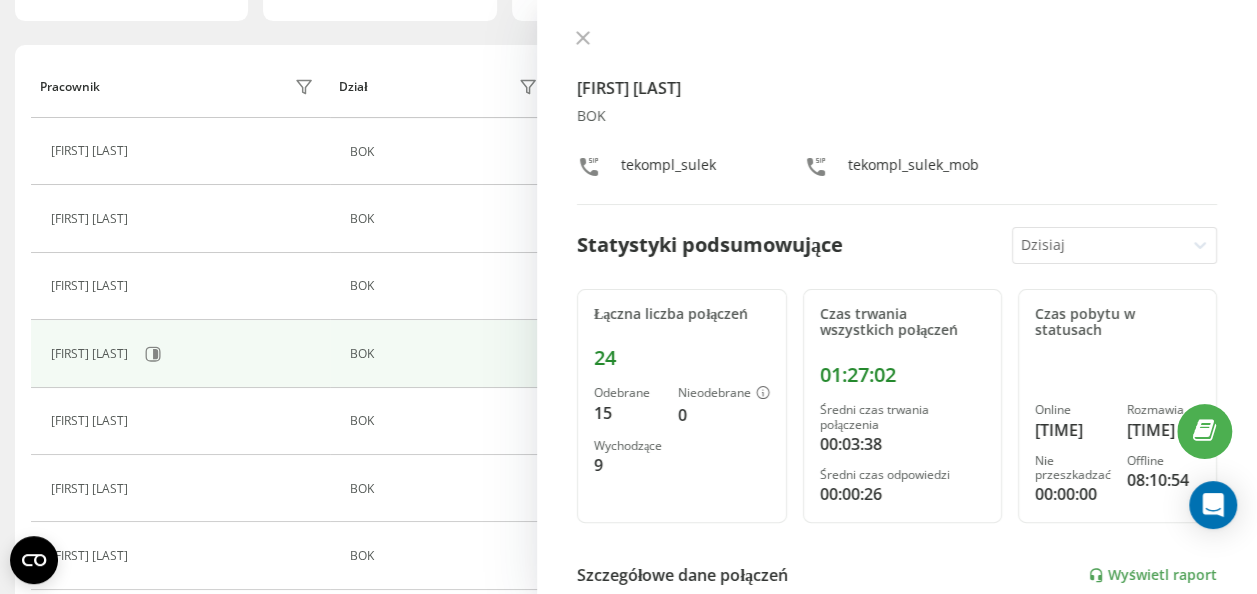 click on "[FIRST] [LAST] BOK tekompl_sulek tekompl_sulek_mob Statystyki podsumowujące Dzisiaj Łączna liczba połączeń 24 Odebrane 15 Nieodebrane 0 Wychodzące 9 Czas trwania wszystkich połączeń 01:27:02 Średni czas trwania połączenia 00:03:38 Średni czas odpowiedzi 00:00:26 Czas pobytu w statusach Online 03:30:05 Rozmawia 01:32:38 Nie przeszkadzać 00:00:00 Offline 08:10:54 Szczegółowe dane połączeń Wyświetl raport 4 sie 0 5 10 15 Łącznie (Dzisiaj) Odebrane 15 Nieodebrane 0 Wychodzące 9   Wyświetl szczegóły Szczegółowe dane o statusie 4 sie Łącznie (Dzisiaj) Online 03:30:05 Rozmawia 01:32:38 Nie przeszkadzać 00:00:00 Offline 08:10:54   Wyświetl szczegóły" at bounding box center (897, 297) 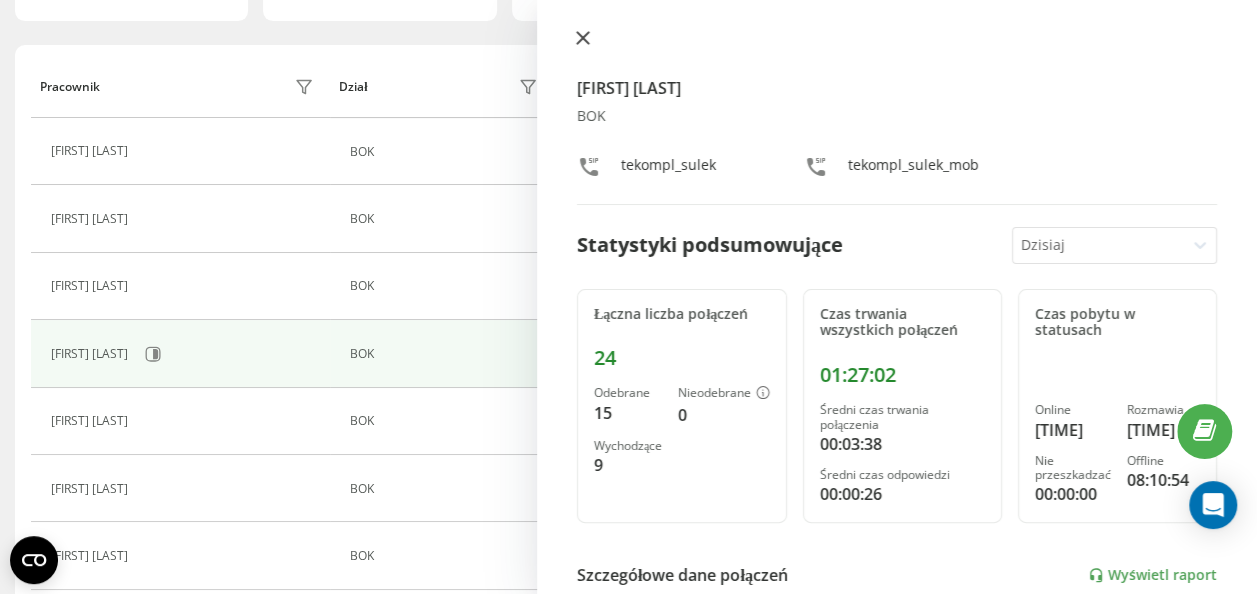 click 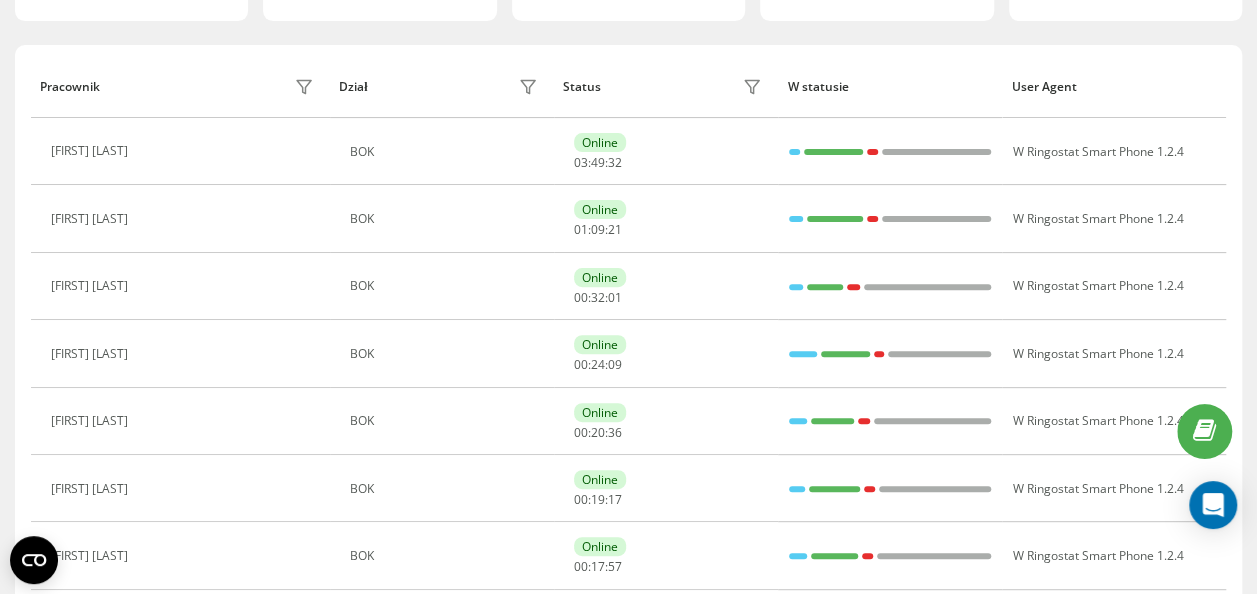 click on "14   Łączna liczba kont   9   Online   0   Rozmawiają   0   Nie przeszkadzać   5   Offline Pracownik Dział Status W statusie User Agent [FIRST] [LAST] BOK Online 03 : 49 : 32 W Ringostat Smart Phone 1.2.4 [FIRST] [LAST] BOK Online 01 : 09 : 21 W Ringostat Smart Phone 1.2.4 [FIRST] [LAST] BOK Online 00 : 32 : 01 W Ringostat Smart Phone 1.2.4 [FIRST] [LAST] BOK Online 00 : 24 : 09 W Ringostat Smart Phone 1.2.4 [FIRST] [LAST] BOK Online 00 : 20 : 36 W Ringostat Smart Phone 1.2.4 [FIRST] [LAST] BOK Online 00 : 19 : 17 W Ringostat Smart Phone 1.2.4 [FIRST] [LAST] BOK Online 00 : 17 : 57 W Ringostat Smart Phone 1.2.4 [FIRST] [LAST] BOK Online 00 : 07 : 54 W Ringostat Smart Phone 1.2.4 [FIRST] [LAST] BOK Online 00 : 03 : 54 W Ringostat Smart Phone 1.2.4 [FIRST] [LAST] BOK Offline 00 : 00 : 17 W Ringostat Smart Phone 1.2.4 [FIRST] [LAST] BOK Offline 00 : 00 : 17 [FIRST] [LAST] BOK Offline 00 : 00 : 17 [FIRST] [LAST] BOK 00" at bounding box center (628, 531) 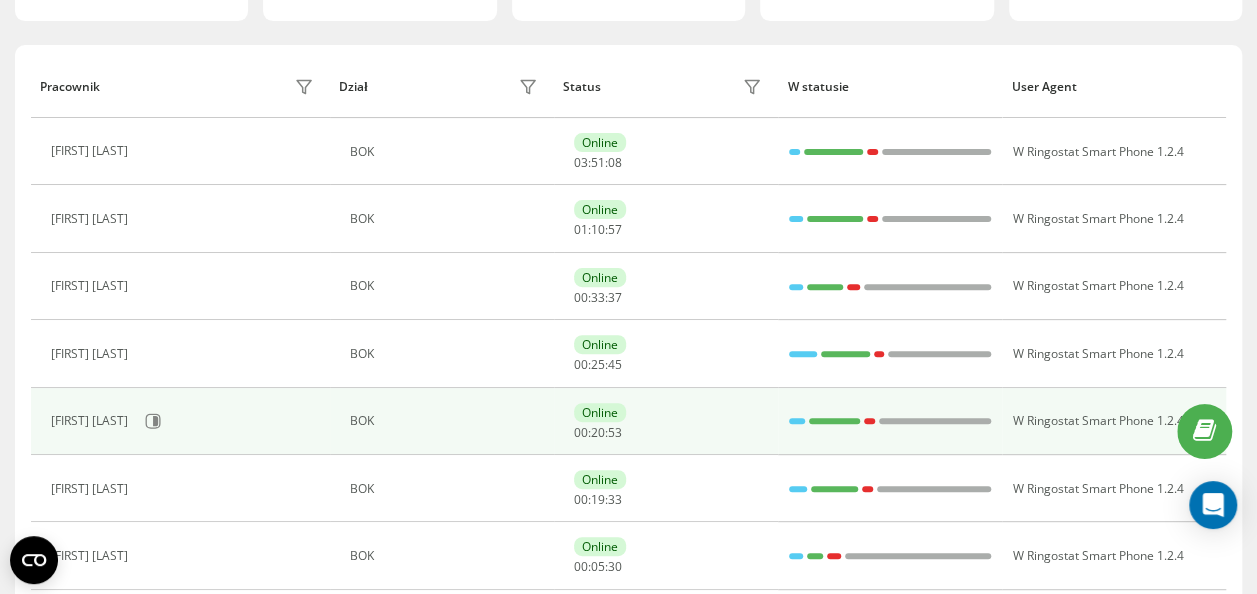 scroll, scrollTop: 300, scrollLeft: 0, axis: vertical 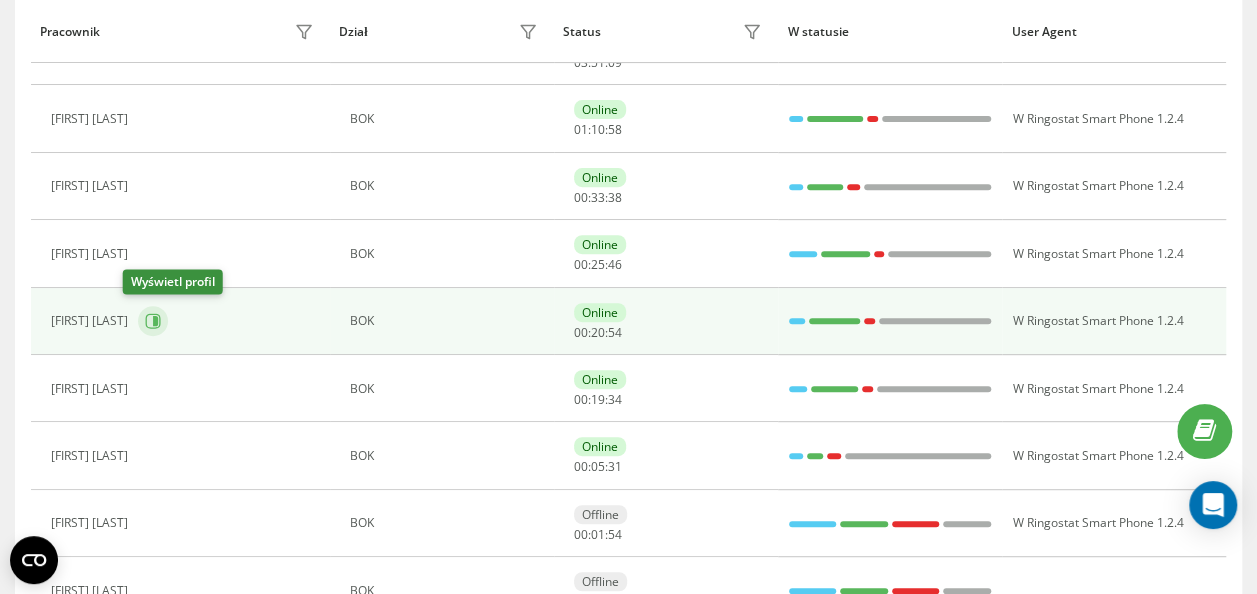click 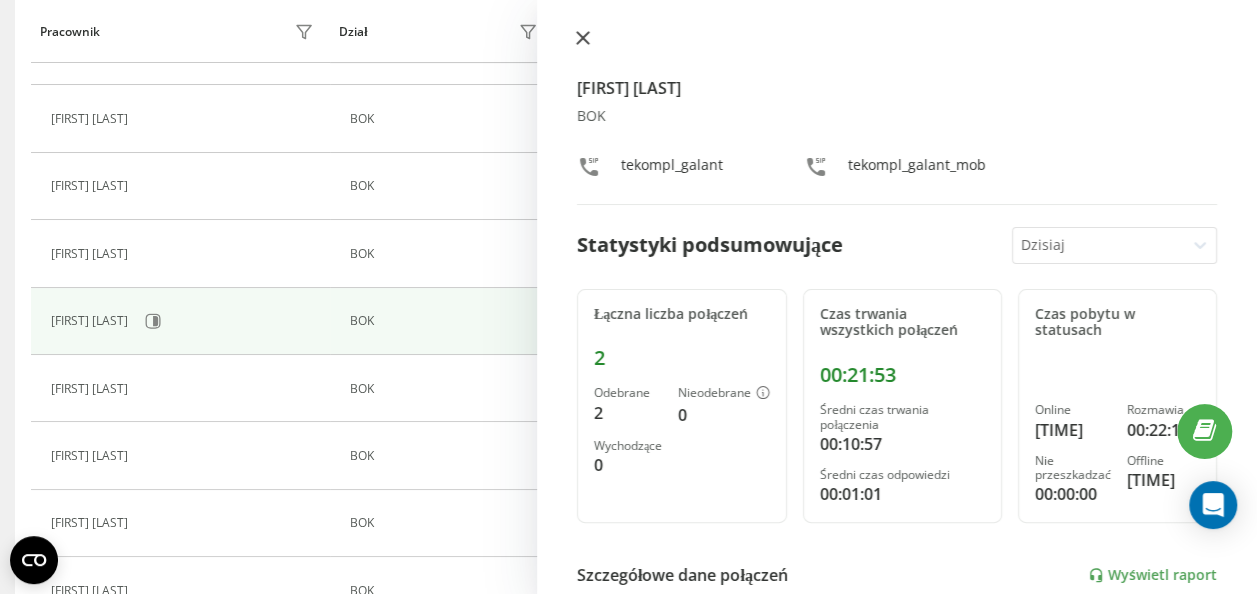click at bounding box center (583, 39) 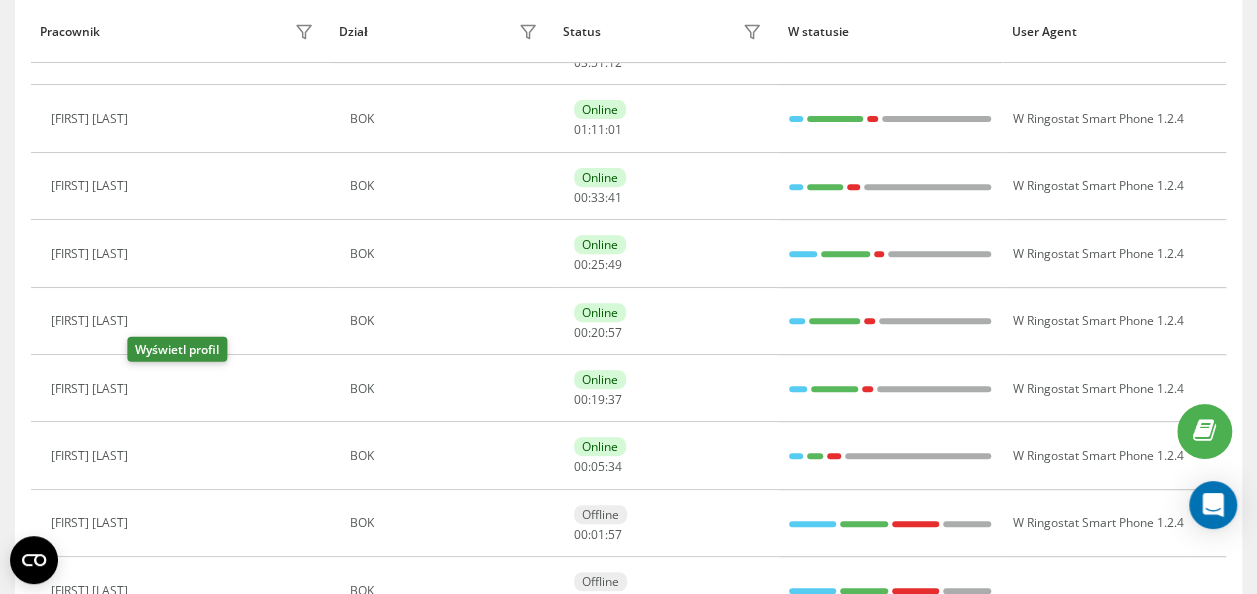 click 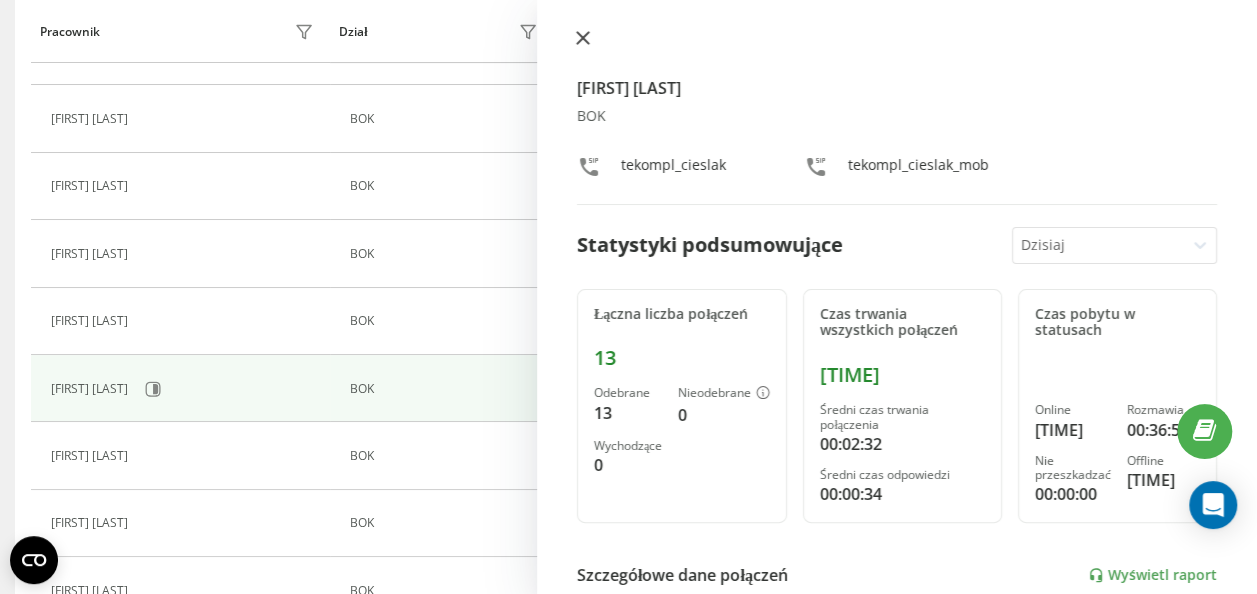click 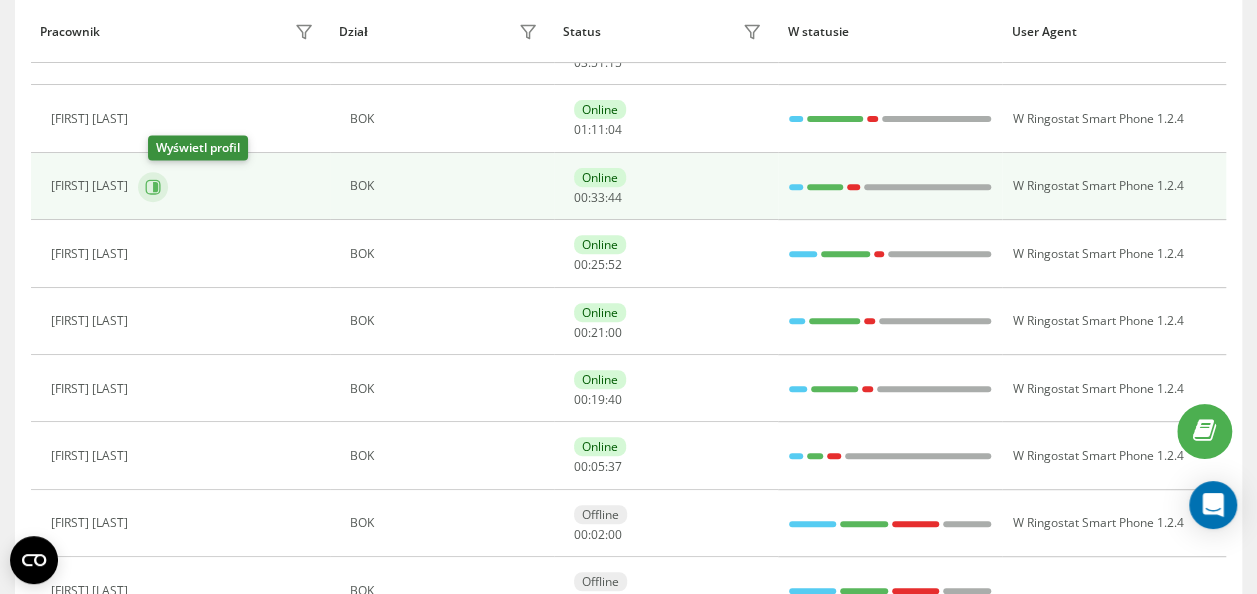 click 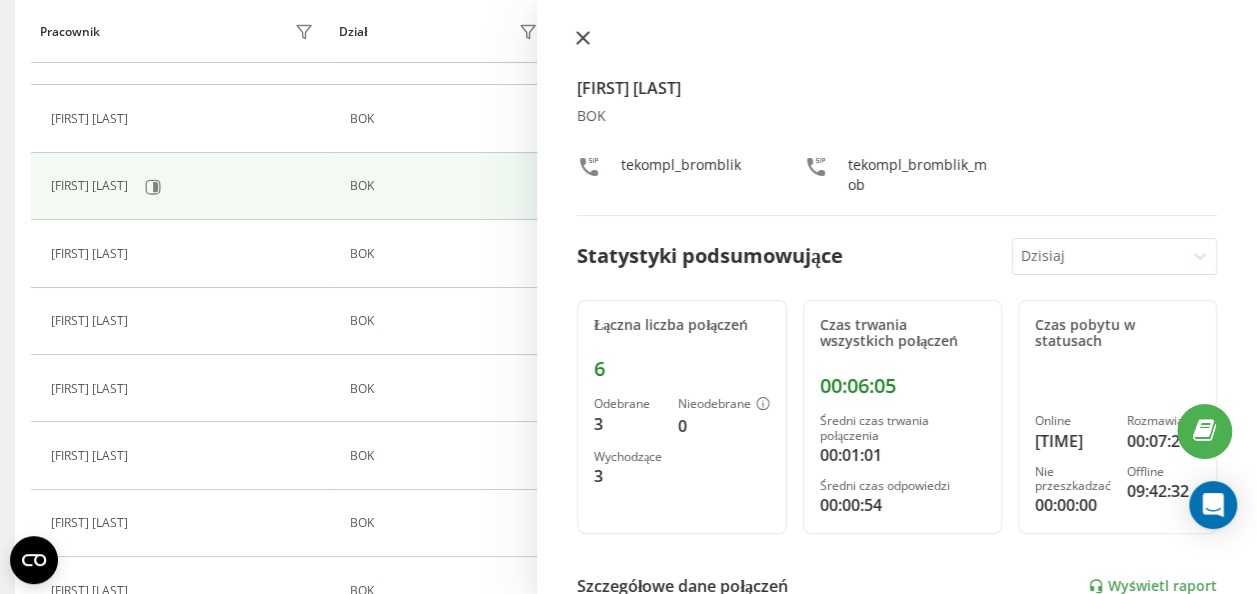 click at bounding box center [583, 39] 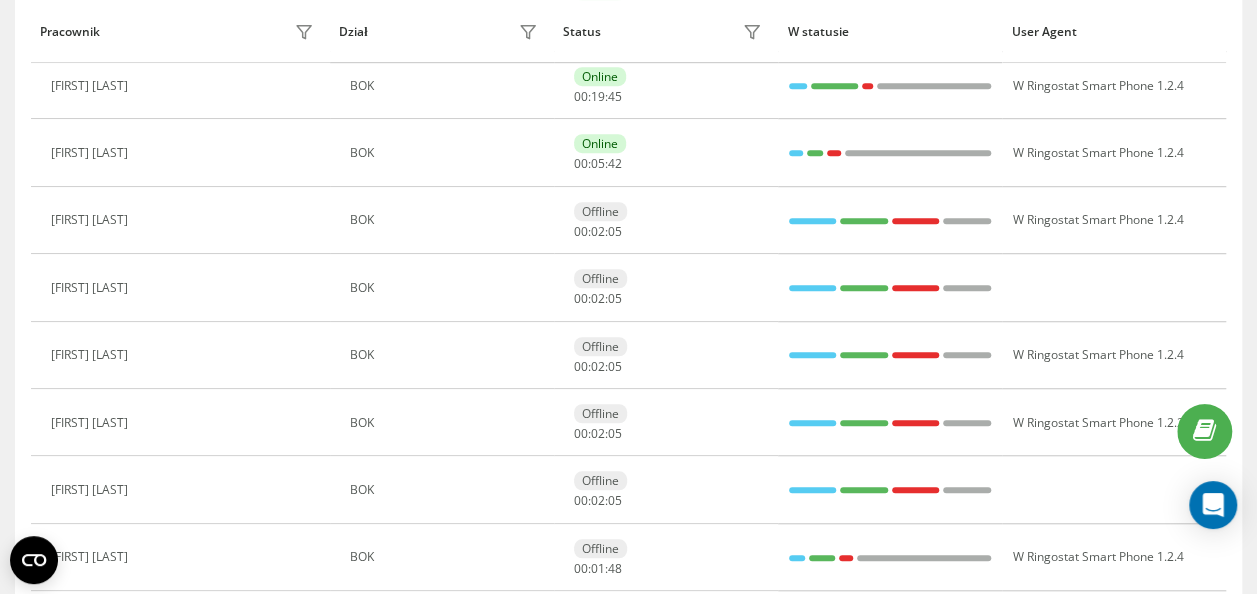 scroll, scrollTop: 703, scrollLeft: 0, axis: vertical 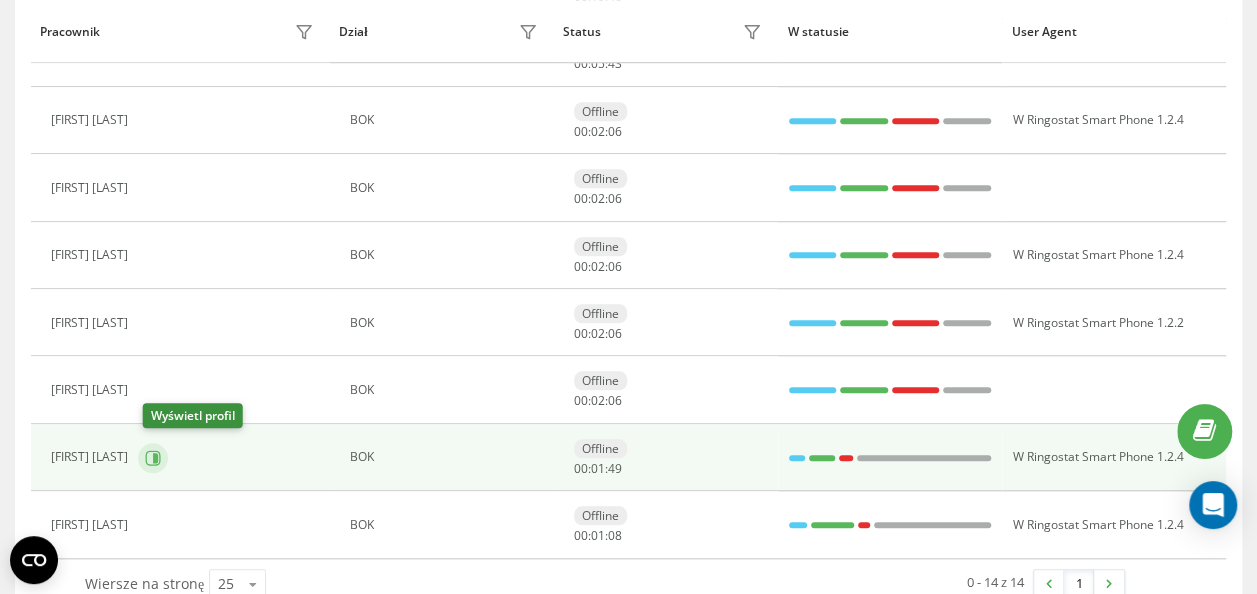 click 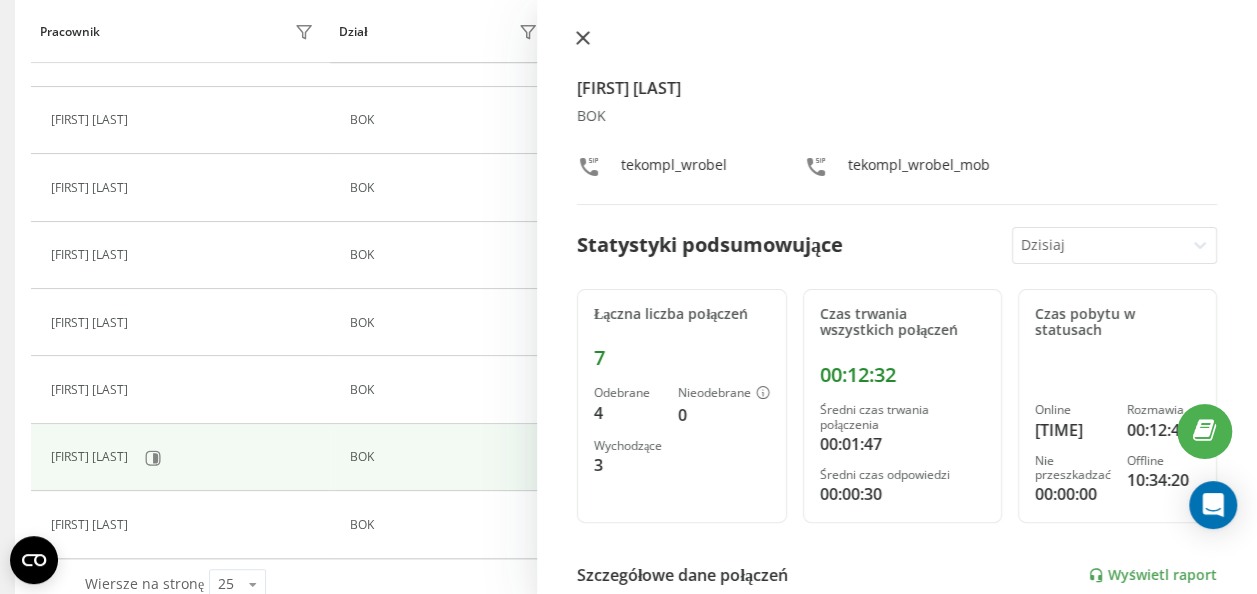 click at bounding box center [583, 39] 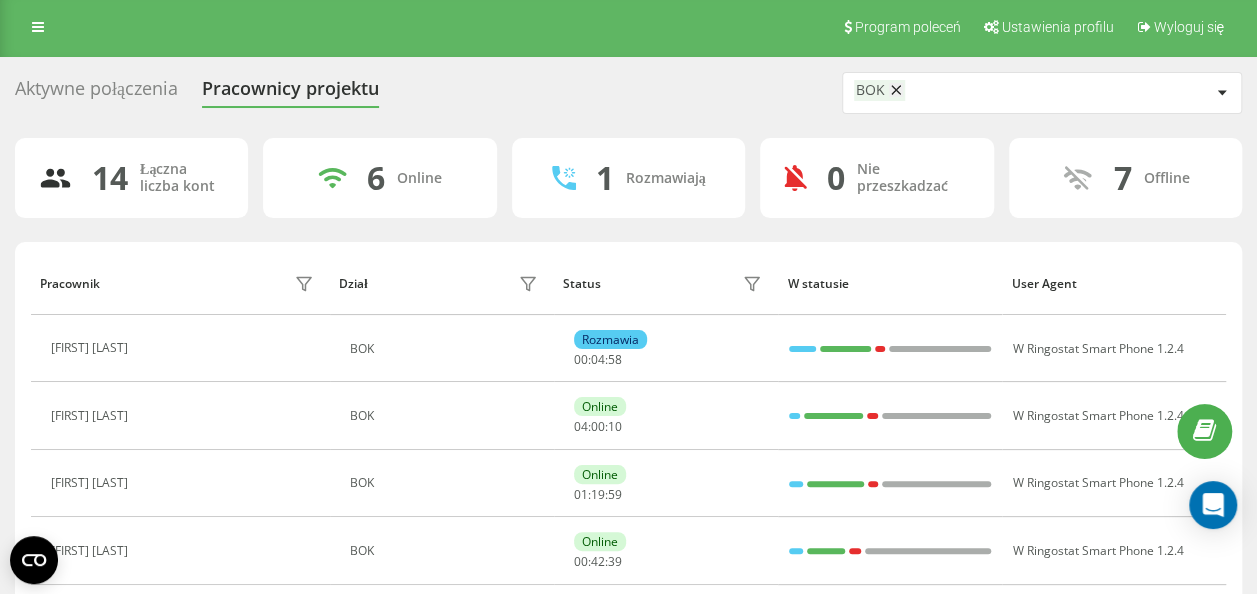 scroll, scrollTop: 0, scrollLeft: 0, axis: both 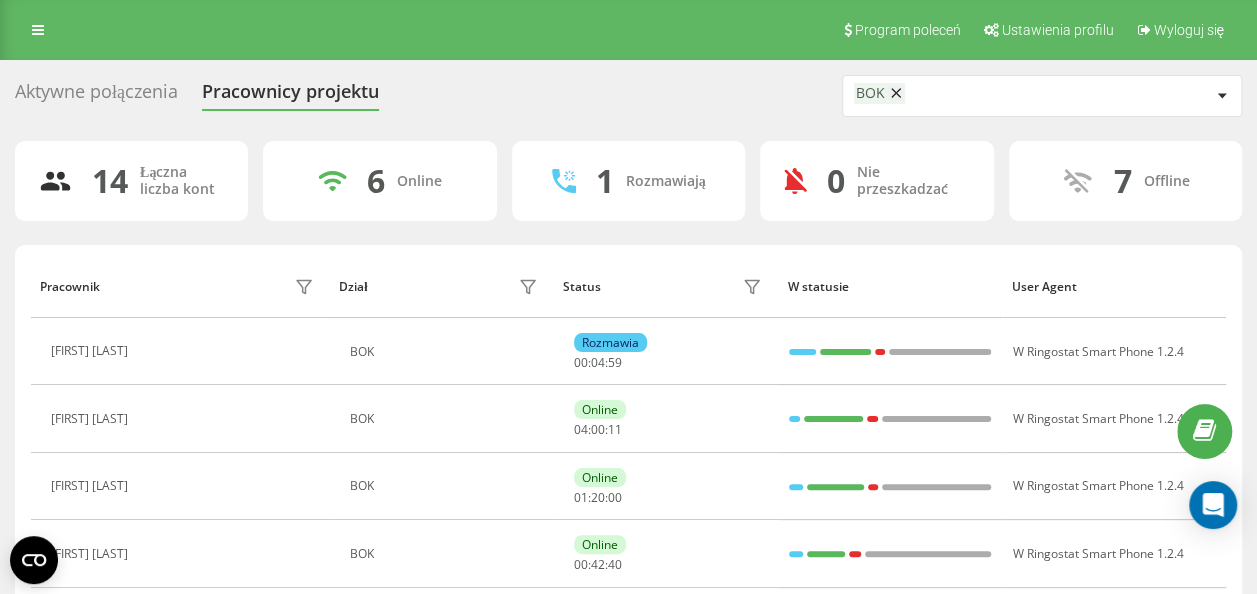 click 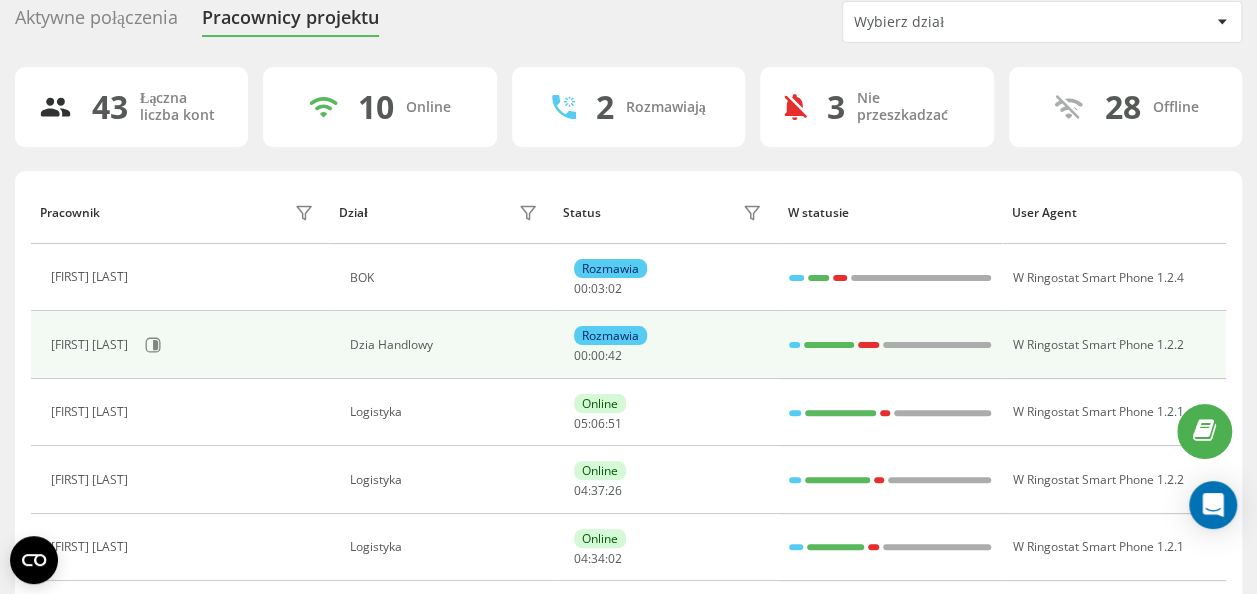 scroll, scrollTop: 0, scrollLeft: 0, axis: both 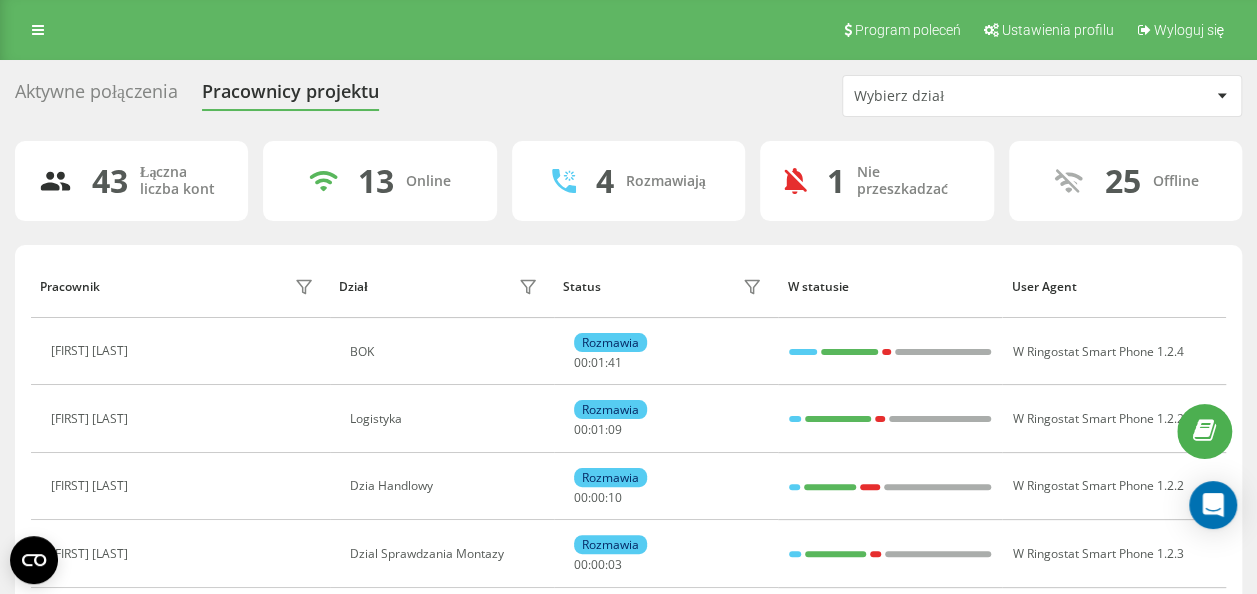 click on "Wybierz dział" at bounding box center (973, 96) 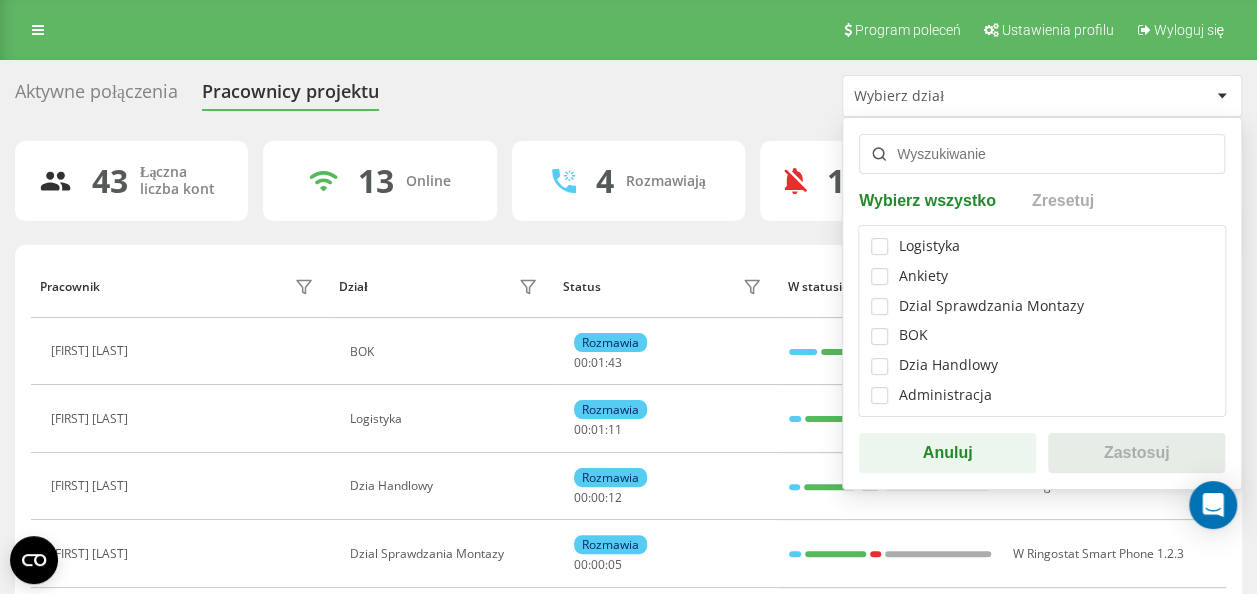 click on "Dzial Sprawdzania Montazy" at bounding box center [991, 306] 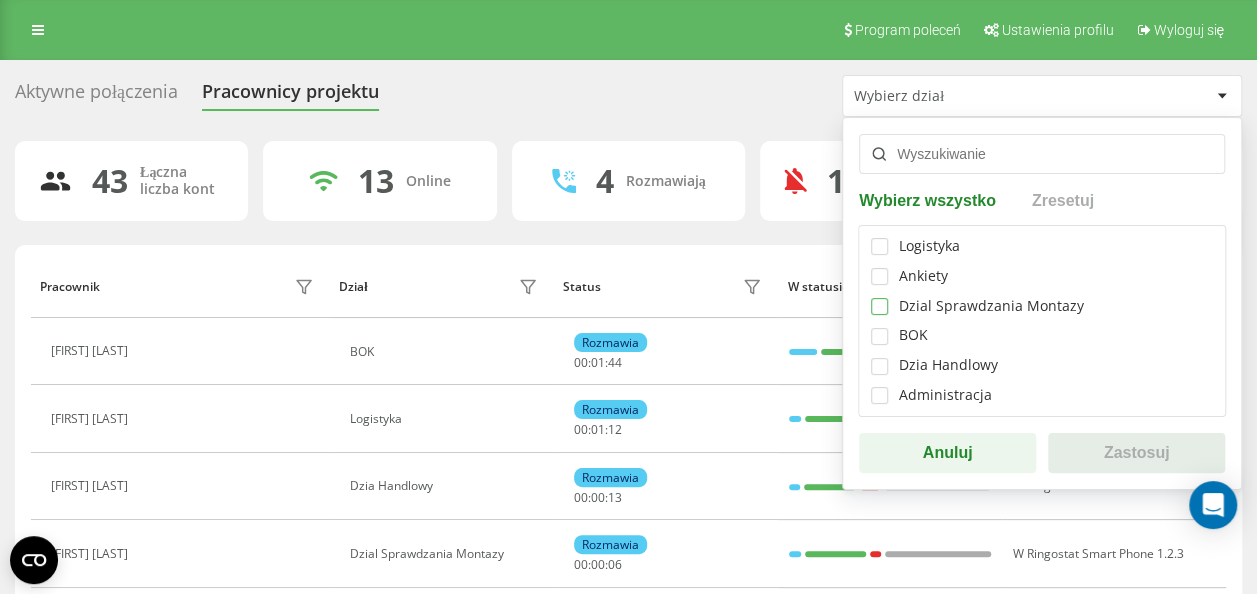 click at bounding box center (879, 298) 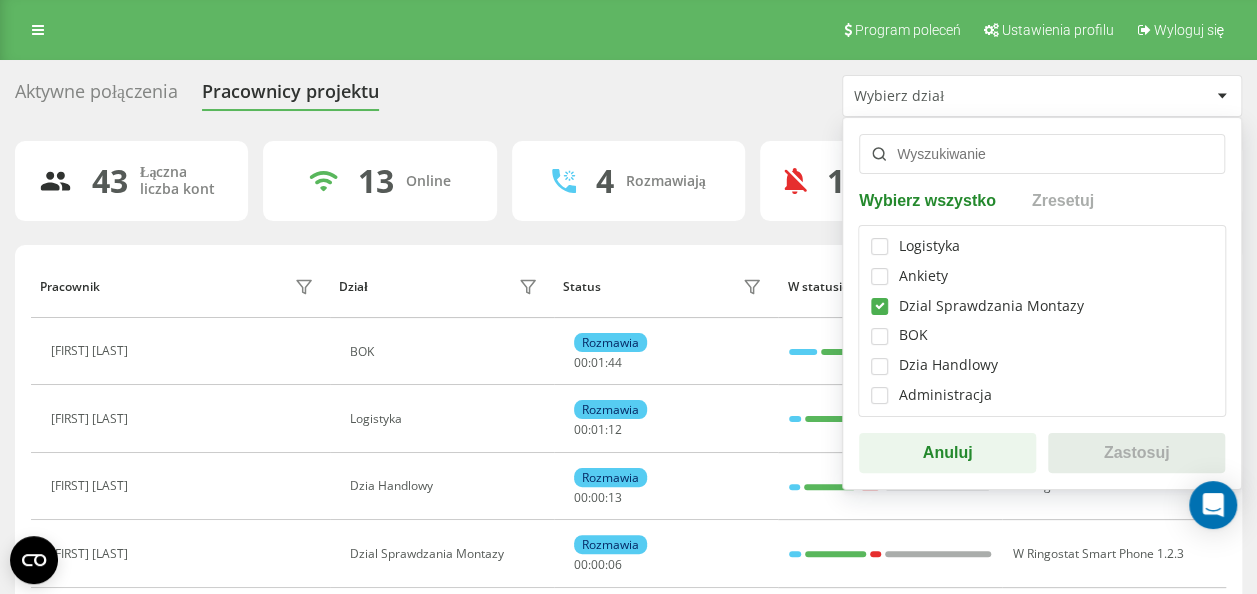 checkbox on "true" 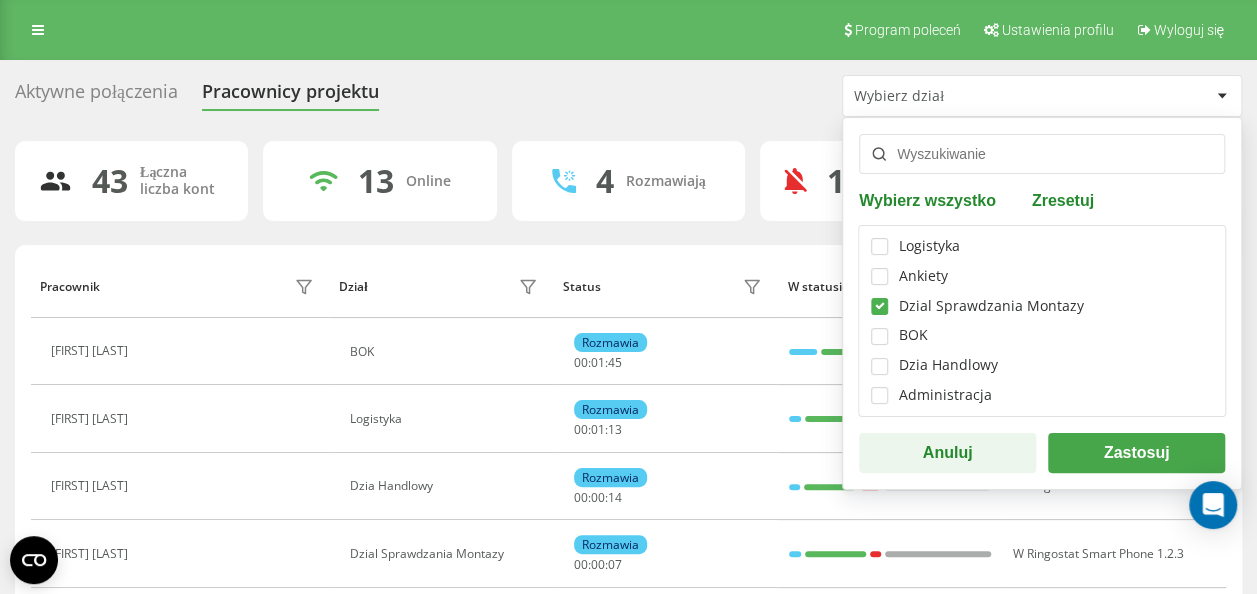 click on "Zastosuj" at bounding box center [1136, 453] 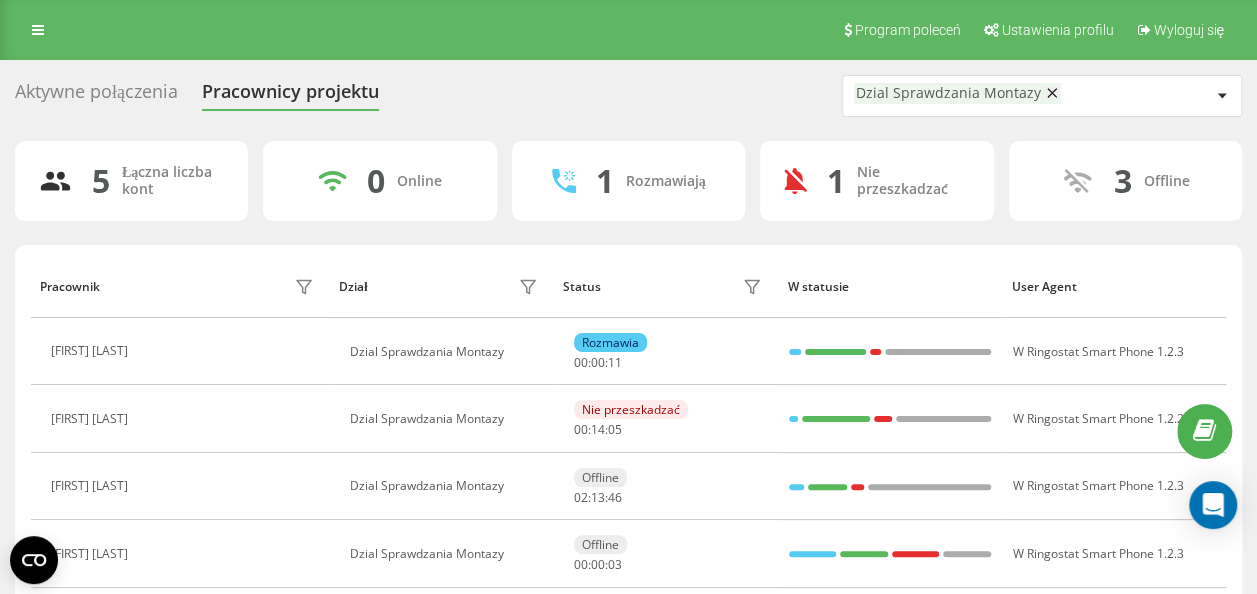 click 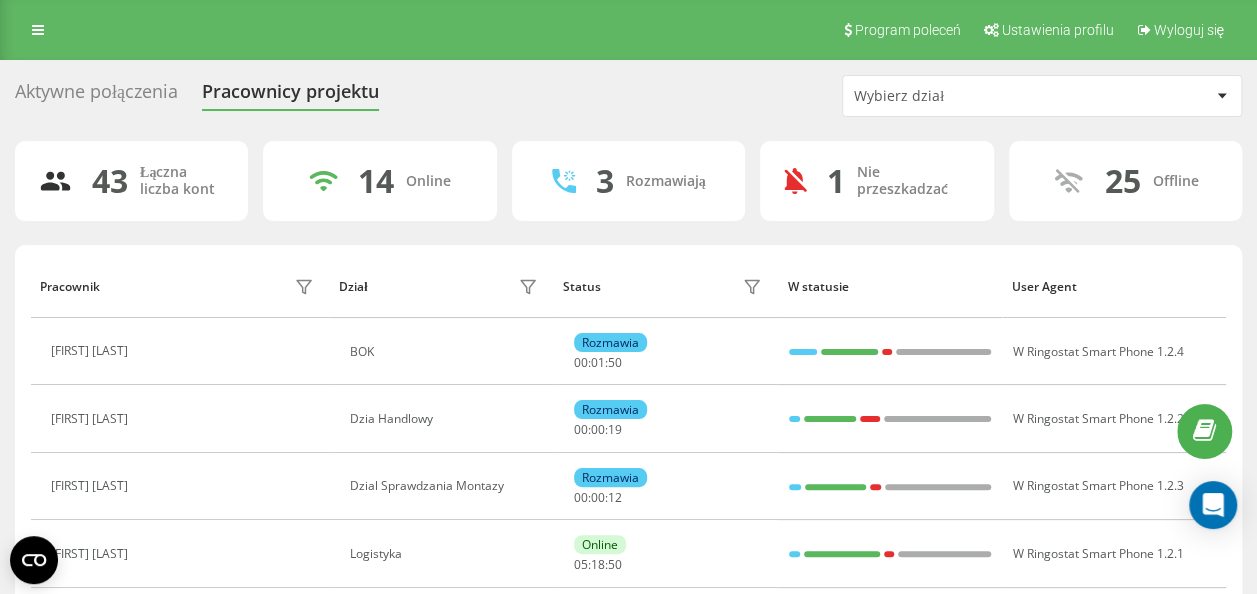 click on "Wybierz dział" at bounding box center [973, 96] 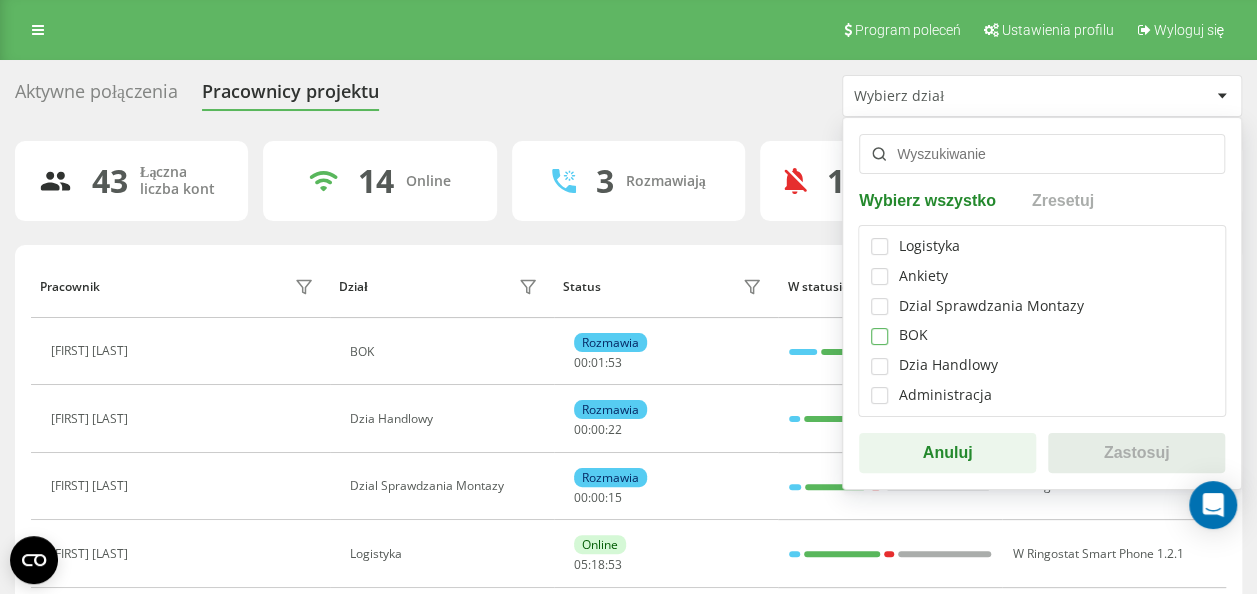 click at bounding box center [879, 328] 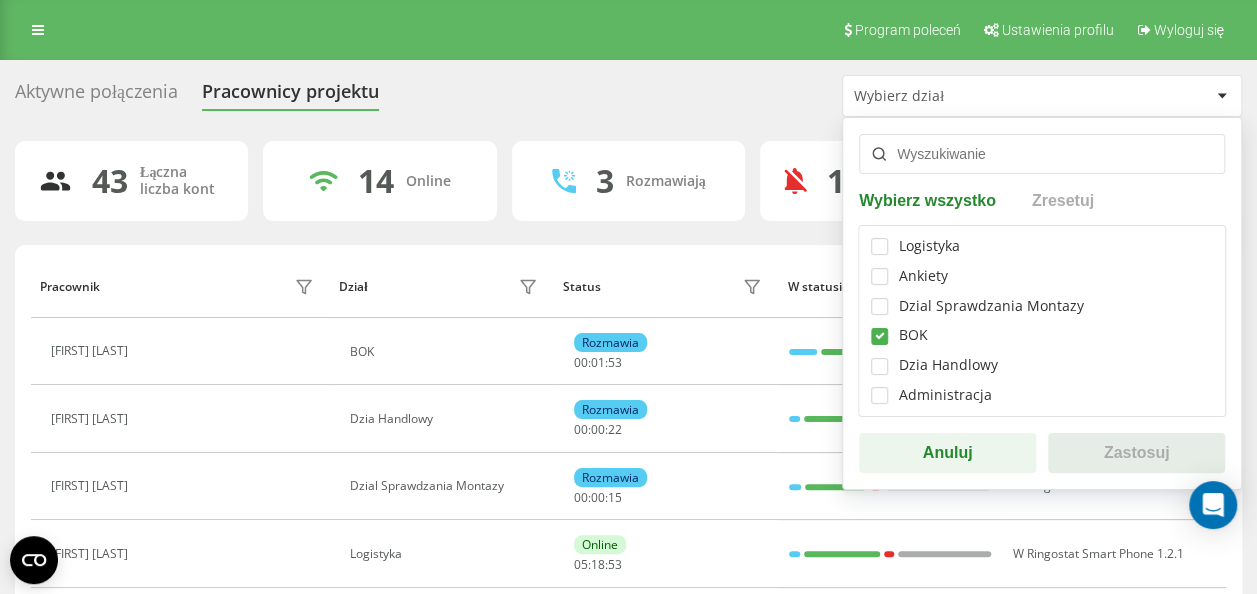 checkbox on "true" 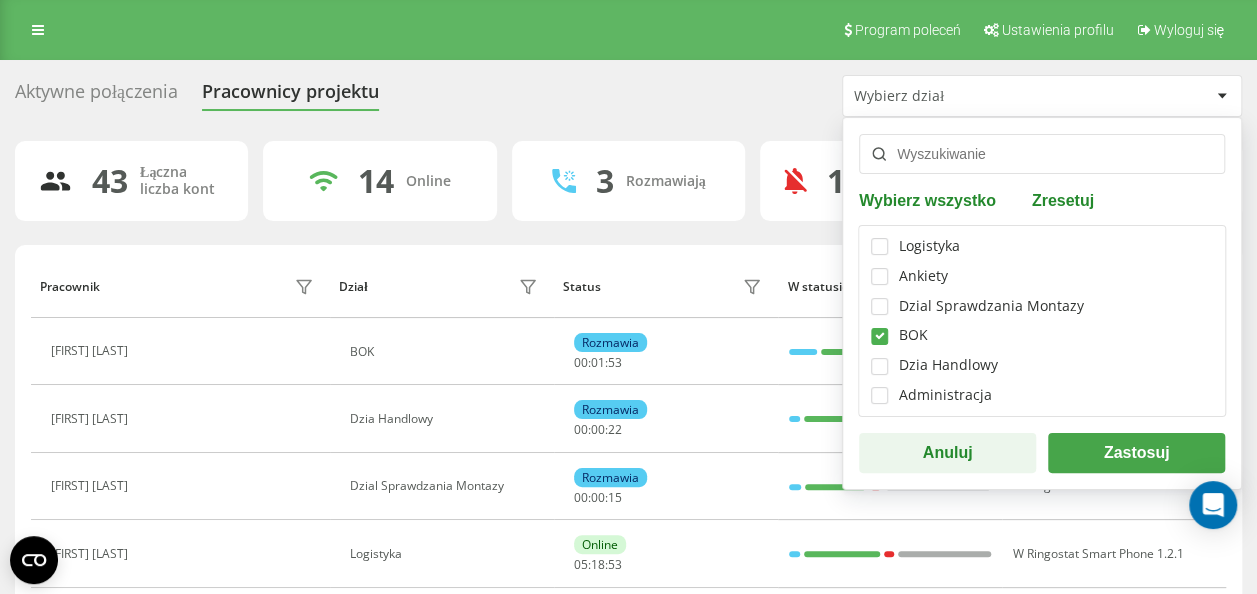 click on "Zastosuj" at bounding box center (1136, 453) 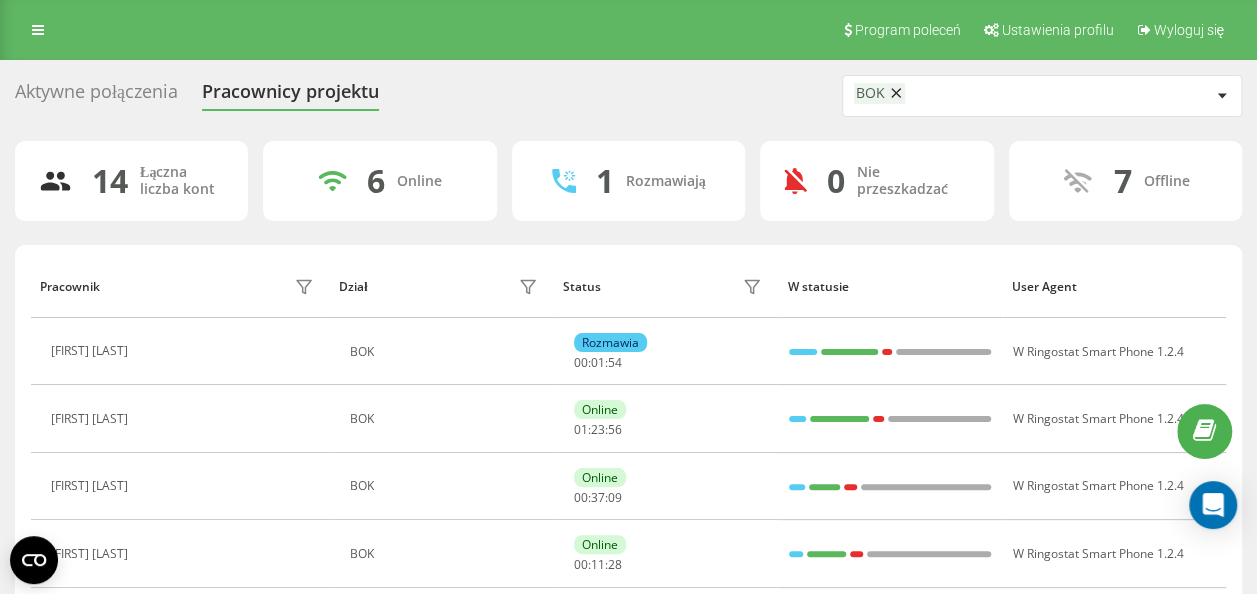 scroll, scrollTop: 100, scrollLeft: 0, axis: vertical 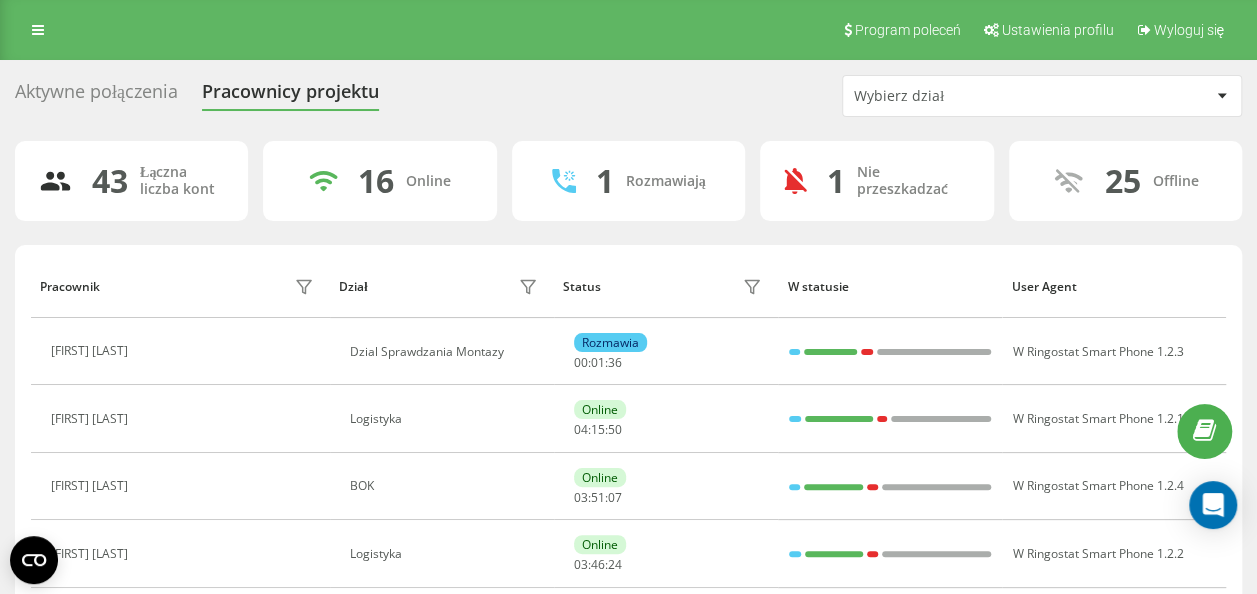 click on "Aktywne połączenia" at bounding box center (96, 96) 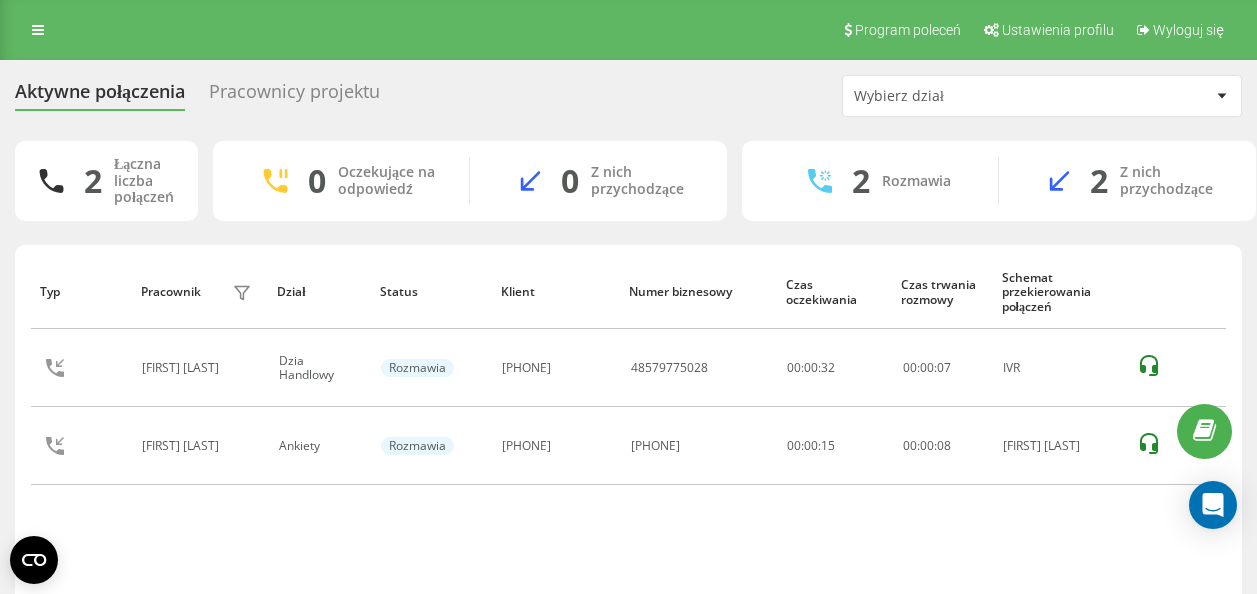 scroll, scrollTop: 0, scrollLeft: 0, axis: both 